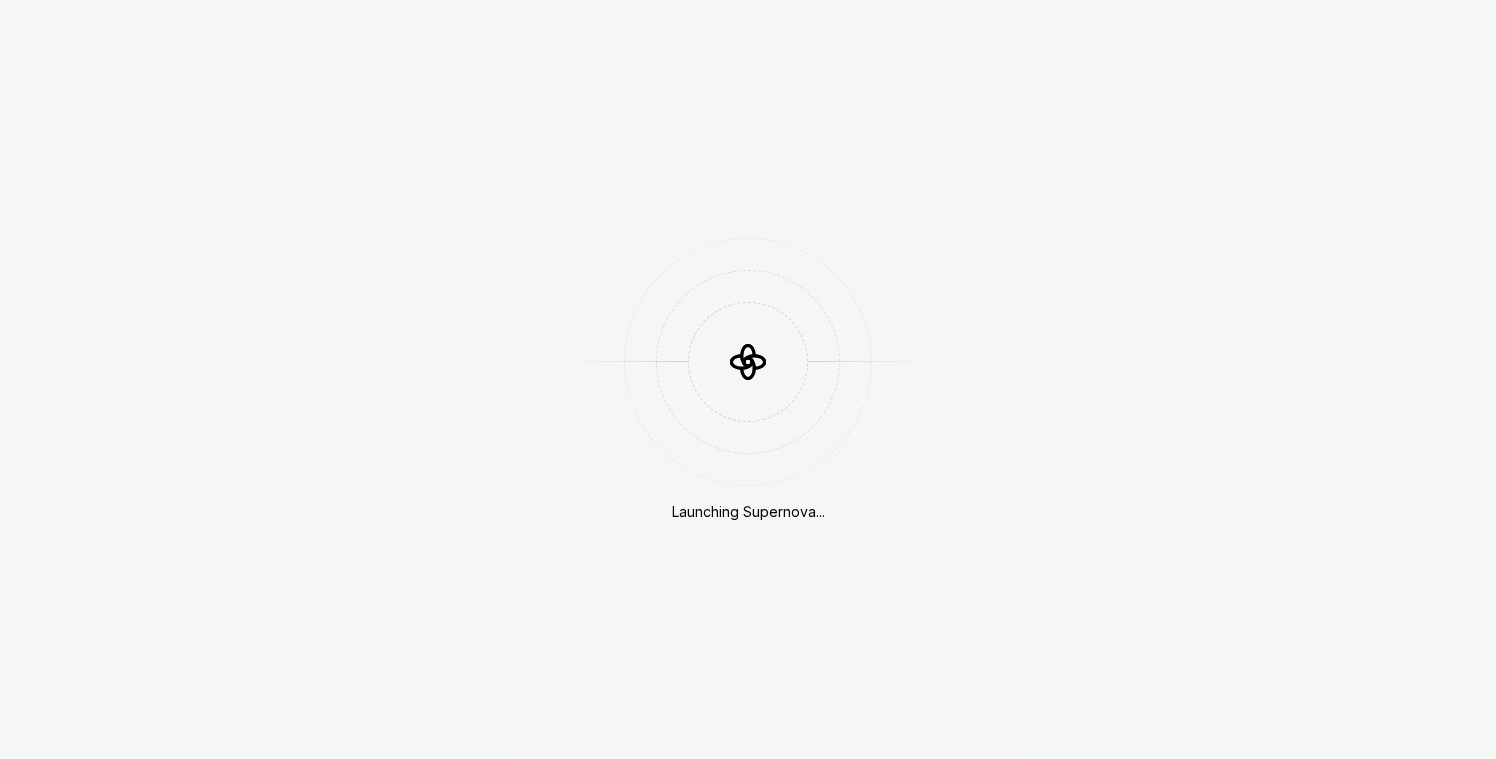 scroll, scrollTop: 0, scrollLeft: 0, axis: both 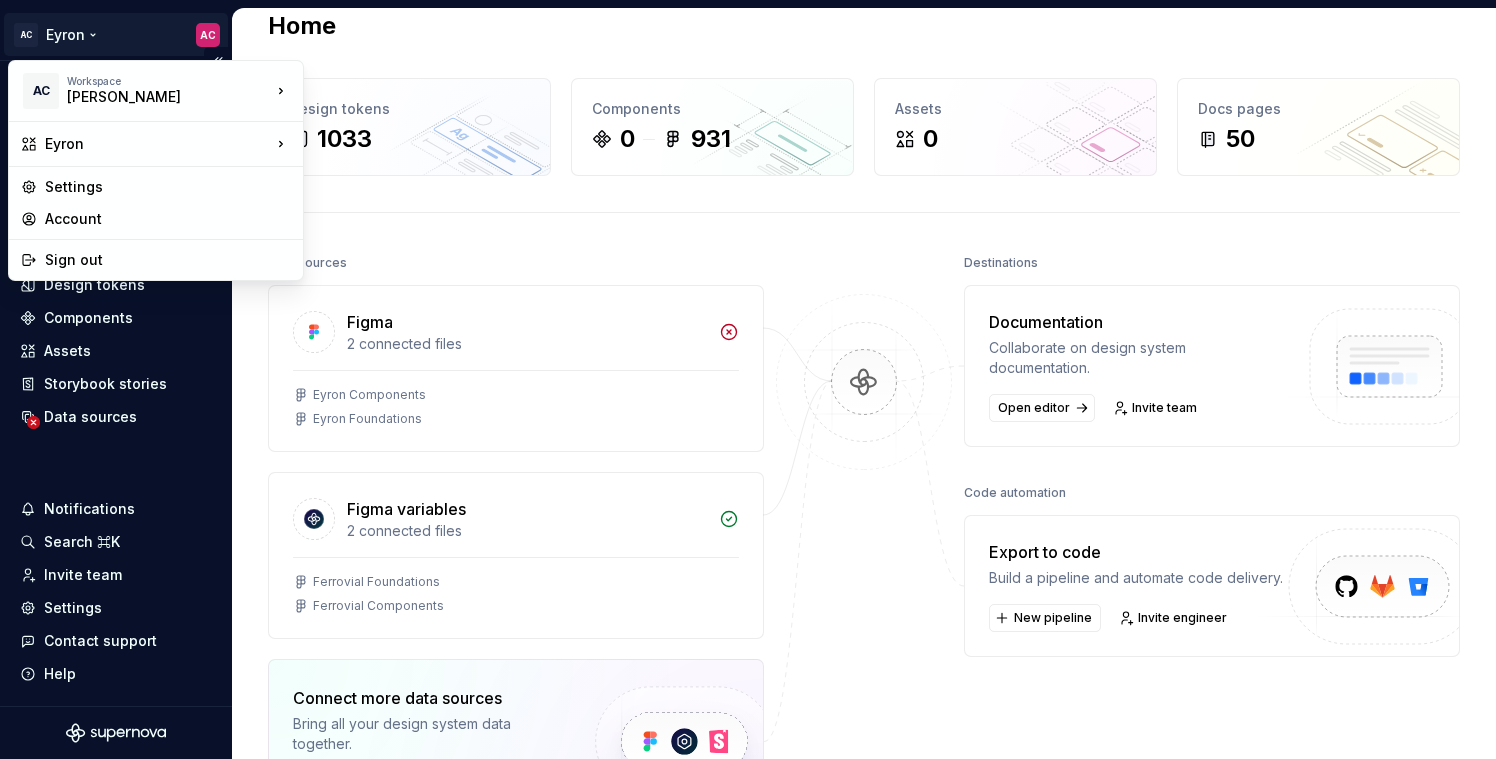 click on "AC Eyron AC Home Documentation Analytics Code automation Design system data Design tokens Components Assets Storybook stories Data sources Notifications Search ⌘K Invite team Settings Contact support Help Home Design tokens 1033 Components 0 931 Assets 0 Docs pages 50 Data sources Figma 2 connected files Eyron Components Eyron Foundations Figma variables 2 connected files Ferrovial Foundations Ferrovial Components Connect more data sources Bring all your design system data together. Connect new Dismiss Destinations Documentation Collaborate on design system documentation. Open editor Invite team Code automation Export to code Build a pipeline and automate code delivery. New pipeline Invite engineer Product documentation Learn how to build, manage and maintain design systems in smarter ways. Developer documentation Start delivering your design choices to your codebases right away. Join our Slack community Connect and learn with other design system practitioners.   AC Workspace [PERSON_NAME] Eyron Settings" at bounding box center [748, 379] 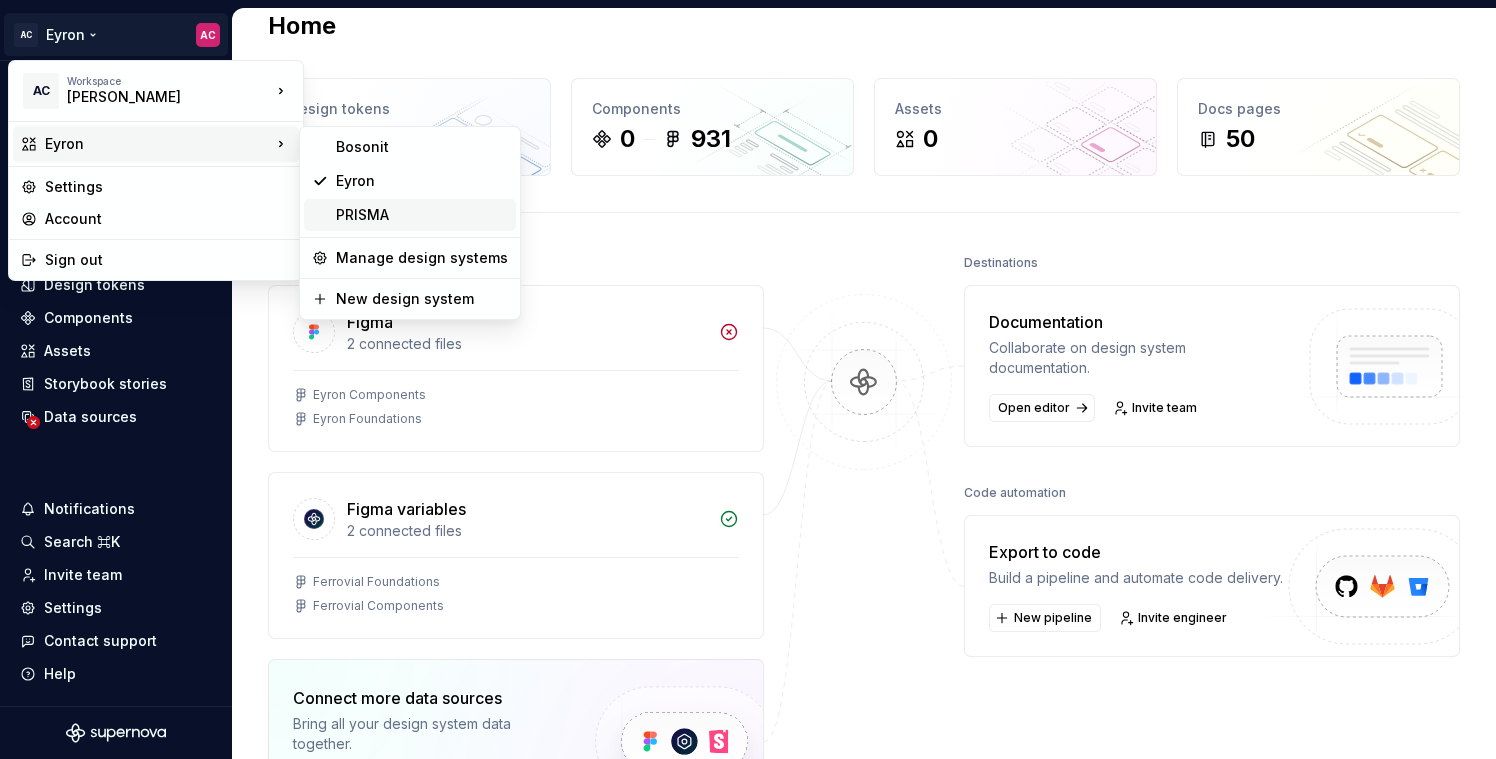 click on "PRISMA" at bounding box center [422, 215] 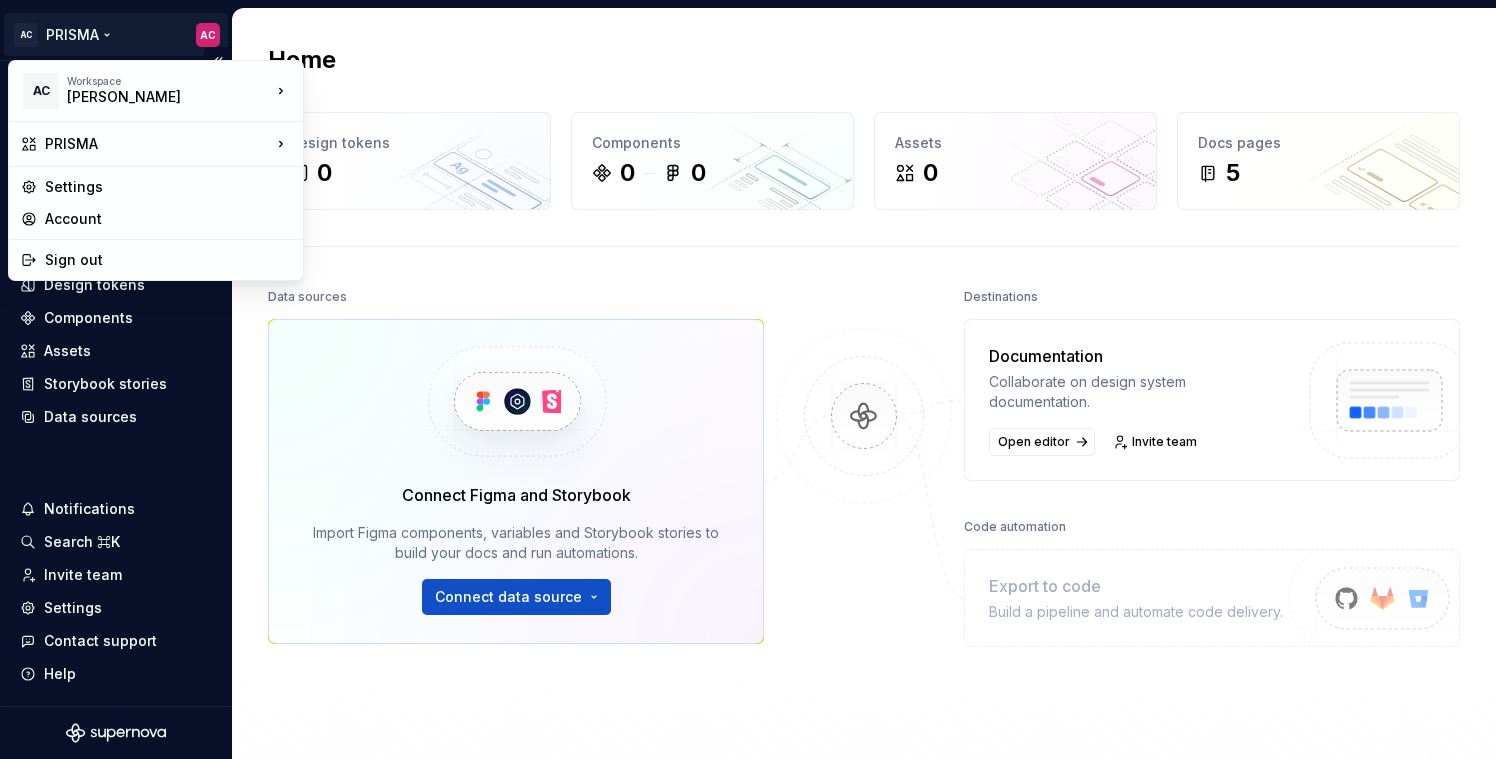 click on "AC PRISMA AC Home Documentation Analytics Code automation Design system data Design tokens Components Assets Storybook stories Data sources Notifications Search ⌘K Invite team Settings Contact support Help Home Design tokens 0 Components 0 0 Assets 0 Docs pages 5 Data sources Connect Figma and Storybook Import Figma components, variables and Storybook stories to build your docs and run automations. Connect data source Destinations Documentation Collaborate on design system documentation. Open editor Invite team Code automation Export to code Build a pipeline and automate code delivery. Product documentation Learn how to build, manage and maintain design systems in smarter ways. Developer documentation Start delivering your design choices to your codebases right away. Join our Slack community Connect and learn with other design system practitioners.   AC Workspace [PERSON_NAME] PRISMA Settings Account Sign out" at bounding box center [748, 379] 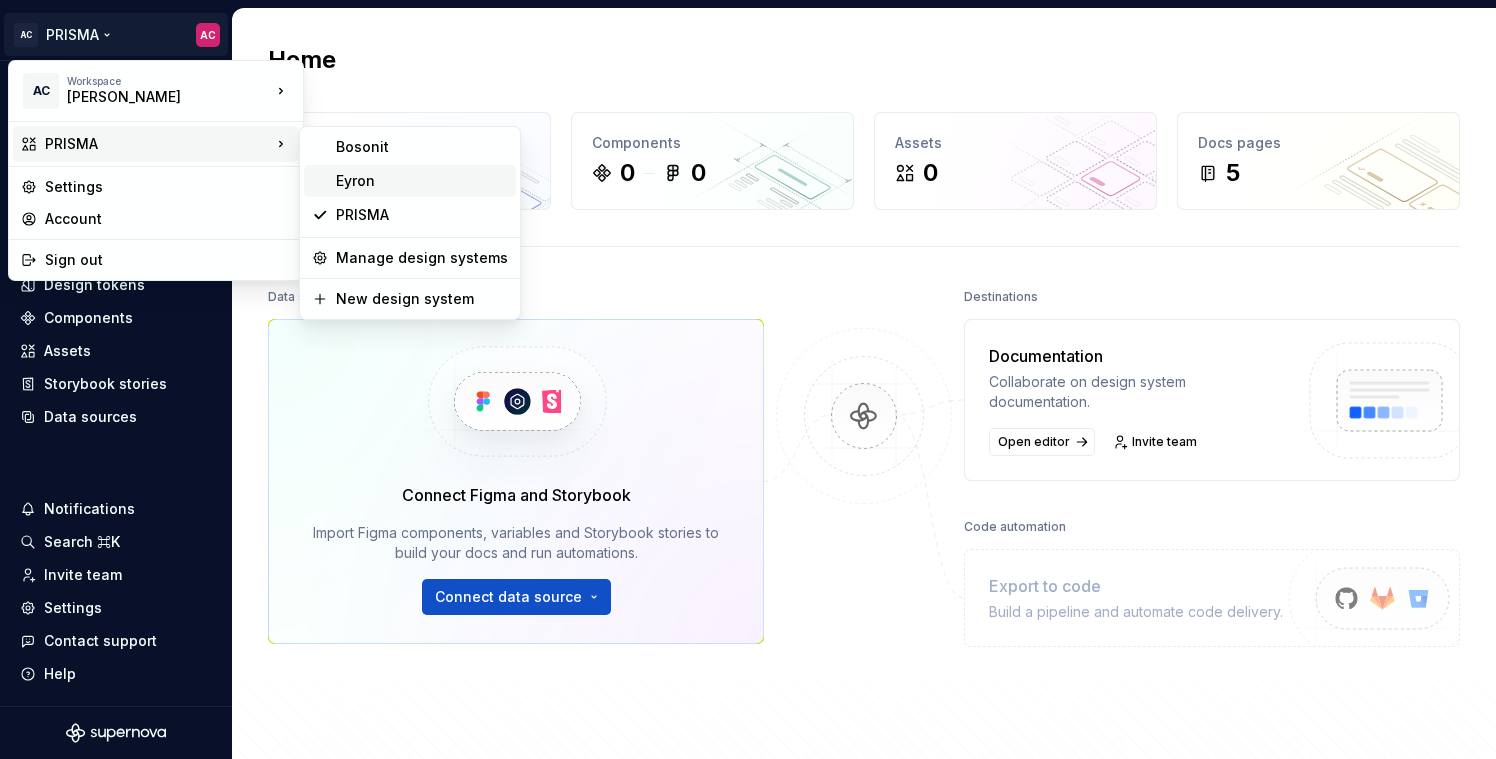 click on "Eyron" at bounding box center (422, 181) 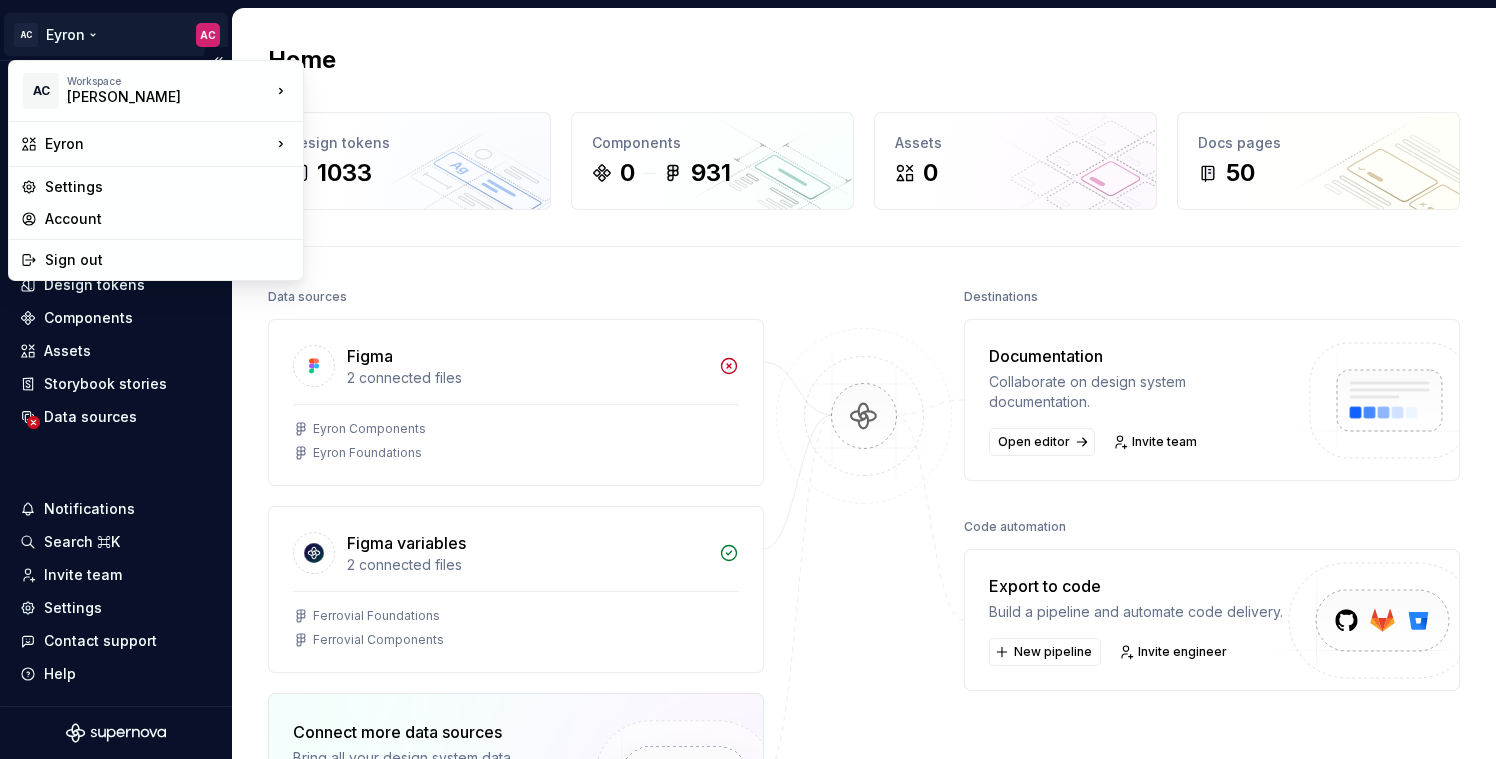 click on "AC Eyron AC Home Documentation Analytics Code automation Design system data Design tokens Components Assets Storybook stories Data sources Notifications Search ⌘K Invite team Settings Contact support Help Home Design tokens 1033 Components 0 931 Assets 0 Docs pages 50 Data sources Figma 2 connected files Eyron Components Eyron Foundations Figma variables 2 connected files Ferrovial Foundations Ferrovial Components Connect more data sources Bring all your design system data together. Connect new Dismiss Destinations Documentation Collaborate on design system documentation. Open editor Invite team Code automation Export to code Build a pipeline and automate code delivery. New pipeline Invite engineer Product documentation Learn how to build, manage and maintain design systems in smarter ways. Developer documentation Start delivering your design choices to your codebases right away. Join our Slack community Connect and learn with other design system practitioners.   AC Workspace [PERSON_NAME] Eyron Settings" at bounding box center [748, 379] 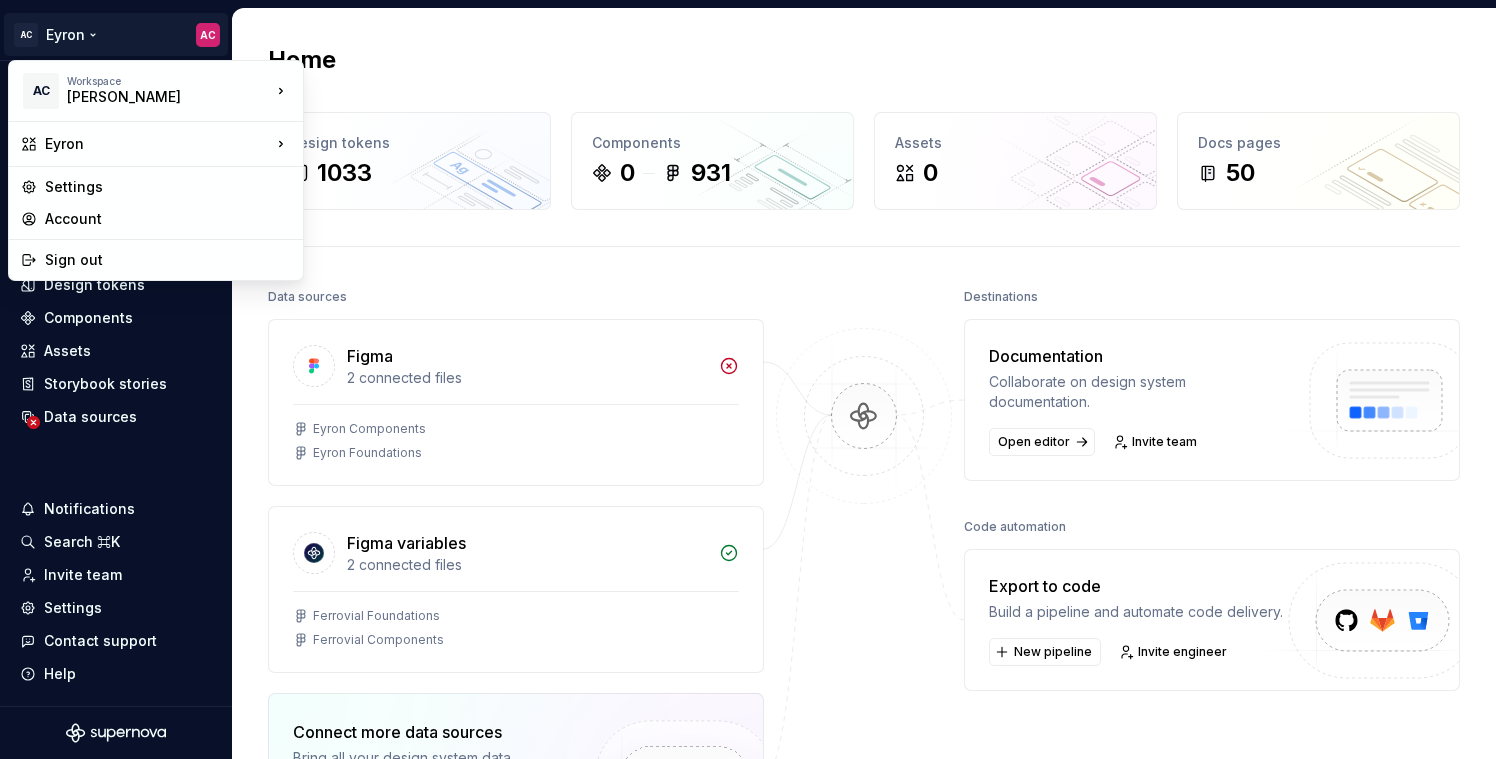 click on "AC Eyron AC Home Documentation Analytics Code automation Design system data Design tokens Components Assets Storybook stories Data sources Notifications Search ⌘K Invite team Settings Contact support Help Home Design tokens 1033 Components 0 931 Assets 0 Docs pages 50 Data sources Figma 2 connected files Eyron Components Eyron Foundations Figma variables 2 connected files Ferrovial Foundations Ferrovial Components Connect more data sources Bring all your design system data together. Connect new Dismiss Destinations Documentation Collaborate on design system documentation. Open editor Invite team Code automation Export to code Build a pipeline and automate code delivery. New pipeline Invite engineer Product documentation Learn how to build, manage and maintain design systems in smarter ways. Developer documentation Start delivering your design choices to your codebases right away. Join our Slack community Connect and learn with other design system practitioners.   AC Workspace [PERSON_NAME] Eyron Settings" at bounding box center (748, 379) 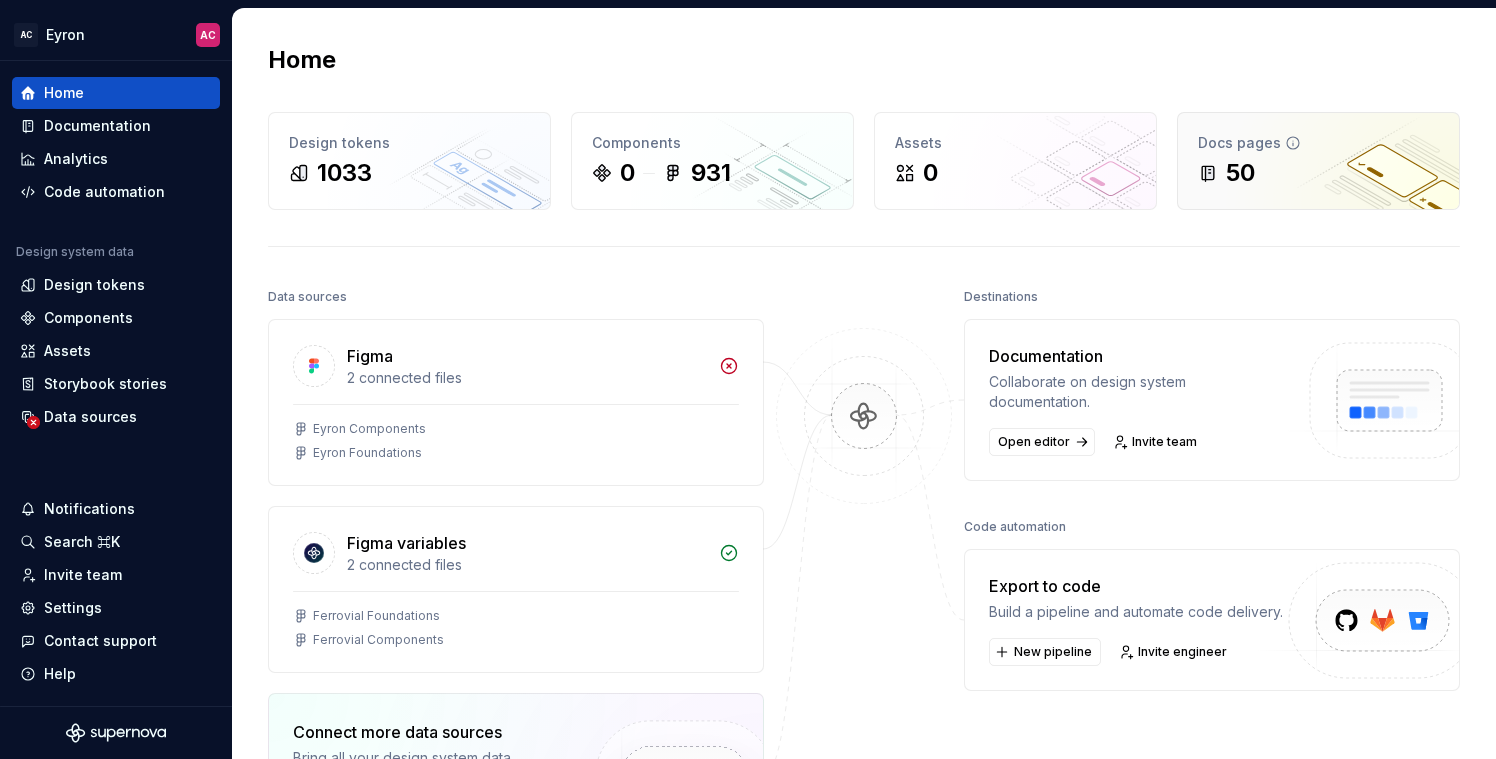 click on "50" at bounding box center (1318, 173) 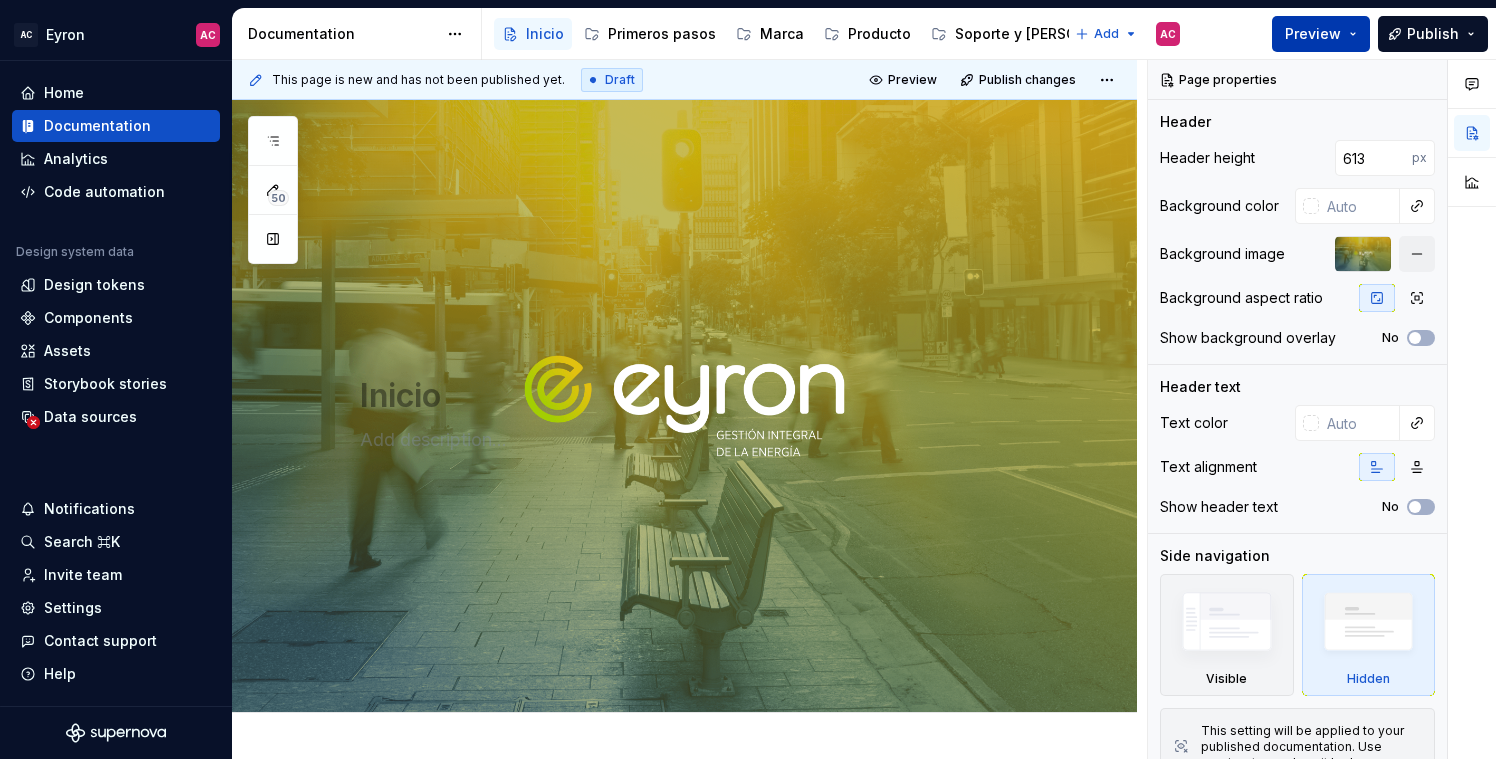 click on "Preview" at bounding box center [1313, 34] 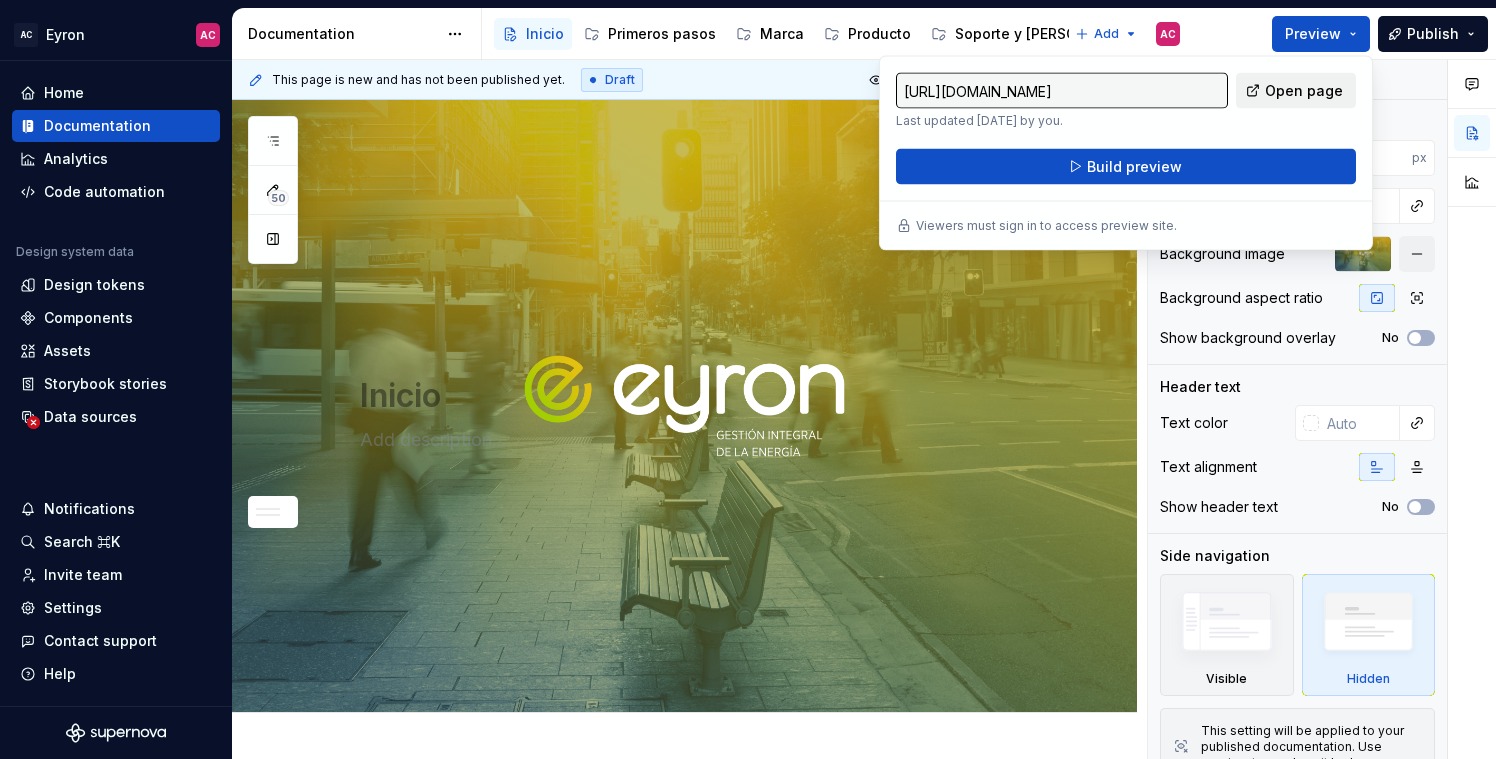 click on "Open page" at bounding box center [1304, 91] 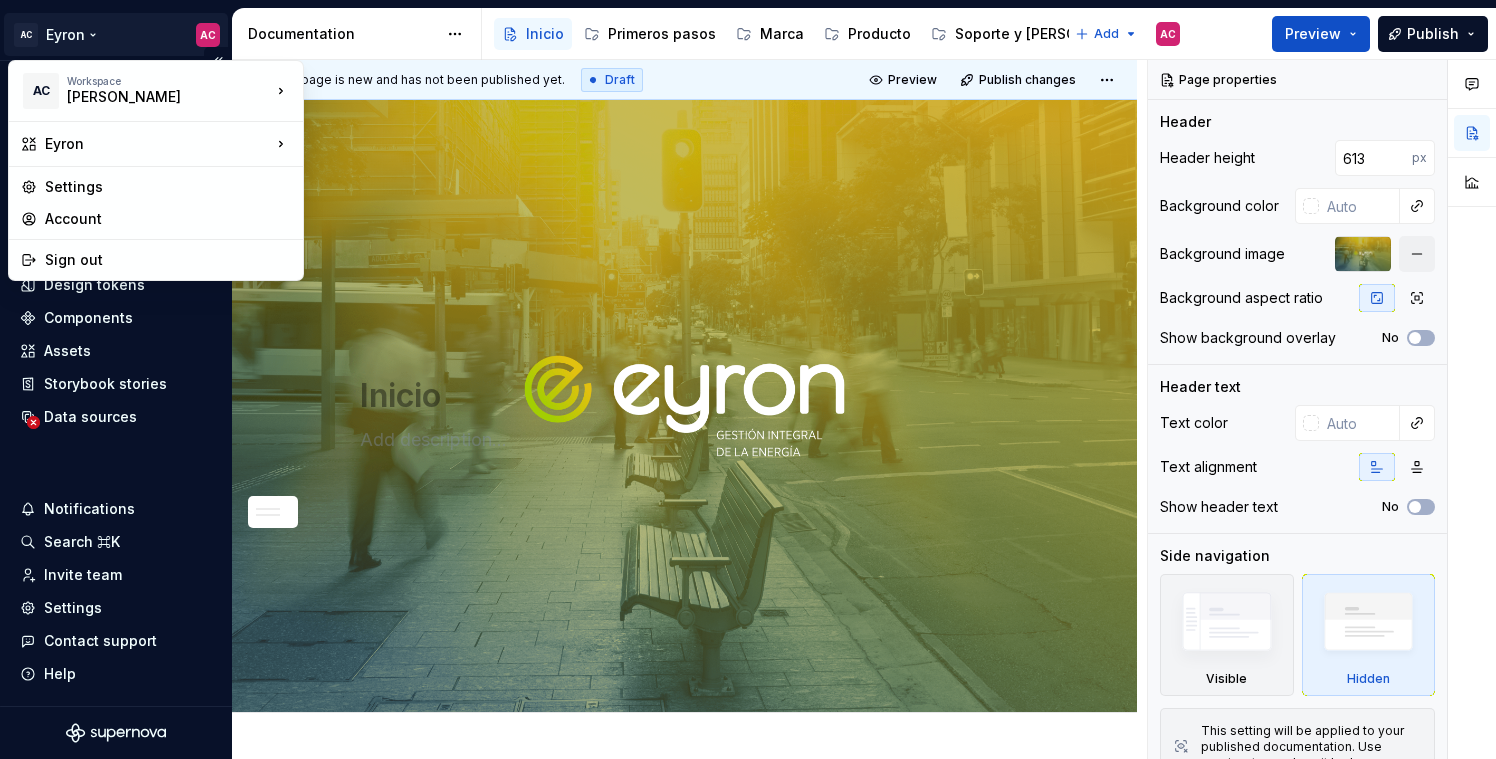 click on "AC Eyron AC Home Documentation Analytics Code automation Design system data Design tokens Components Assets Storybook stories Data sources Notifications Search ⌘K Invite team Settings Contact support Help Documentation
Accessibility guide for tree Page tree.
Navigate the tree with the arrow keys. Common tree hotkeys apply. Further keybindings are available:
enter to execute primary action on focused item
f2 to start renaming the focused item
escape to abort renaming an item
control+d to start dragging selected items
Inicio Primeros pasos Marca Producto Soporte y Ayuda Recursos Add AC Preview Publish 50 Pages No tabs yet Add tabs to create separate pieces of content about one topic on the same page. Add tab Changes Inicio Primeros pasos  /  Marketing Primeros pasos  /  Diseño Primeros pasos  /  Desarrollo Marca  /  Logotipo Marca  /  Valores y visión Marca / Tipografía  /  Introducción Marca / Tipografía  /  Marca Link" at bounding box center [748, 379] 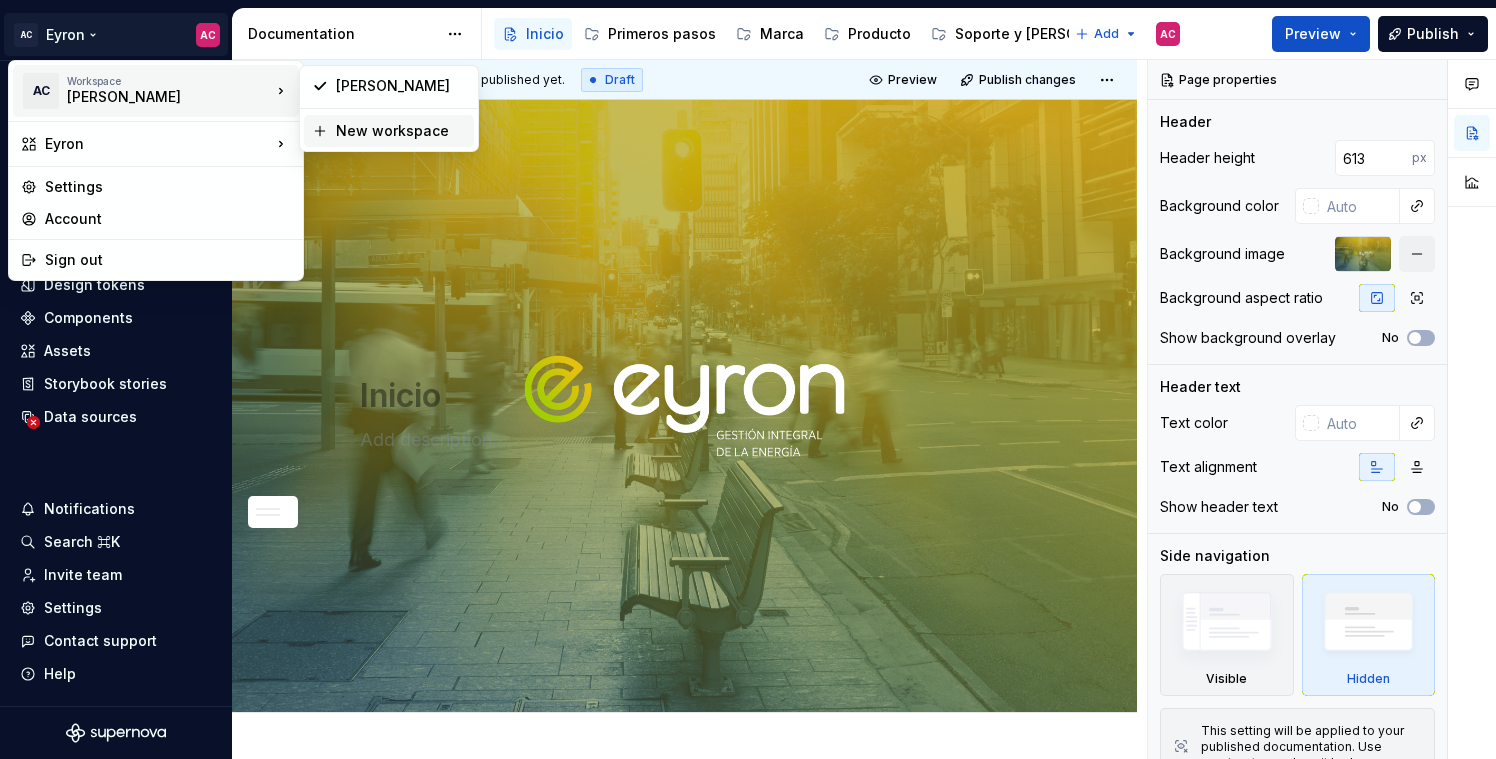click on "New workspace" at bounding box center (401, 131) 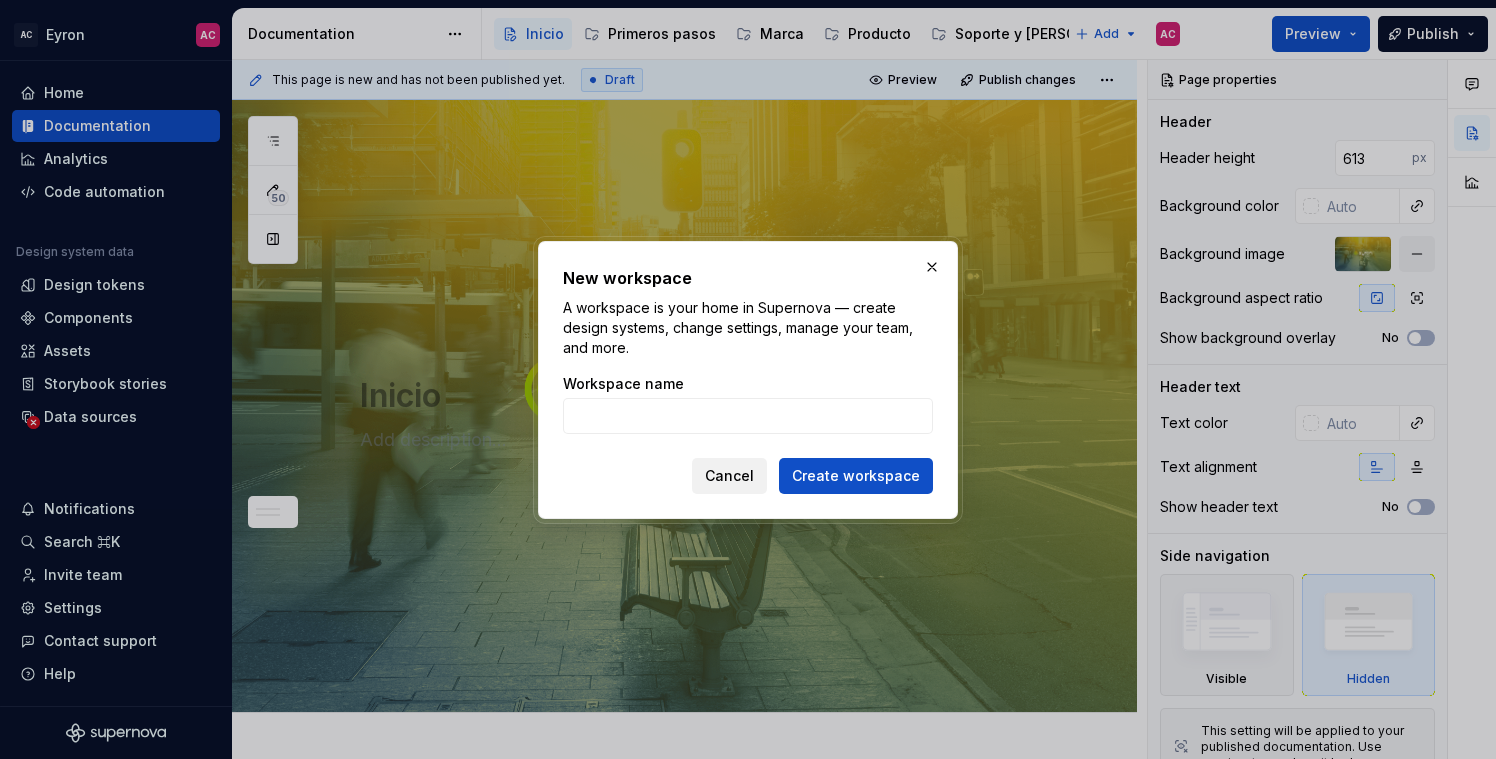click on "Cancel" at bounding box center [729, 476] 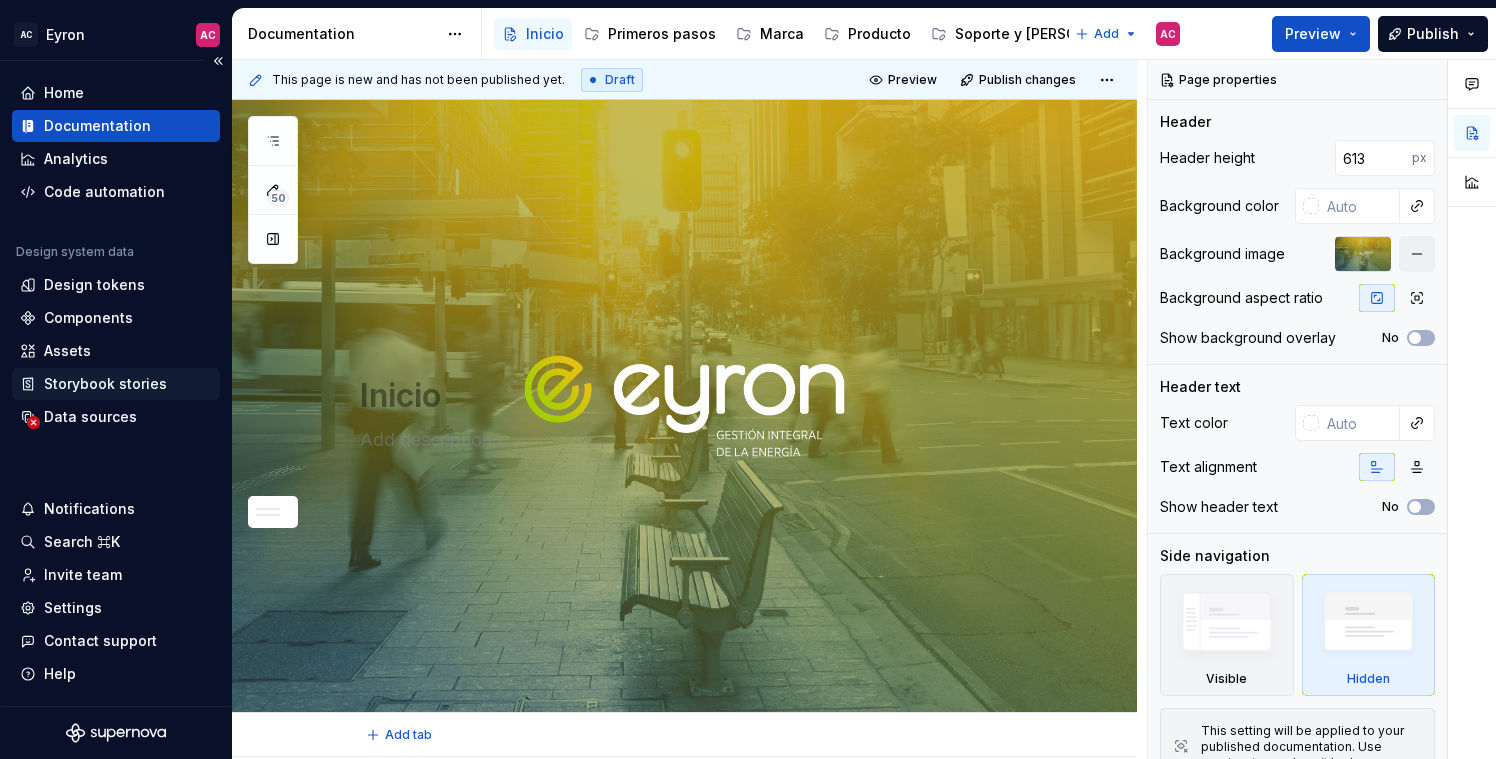 type on "*" 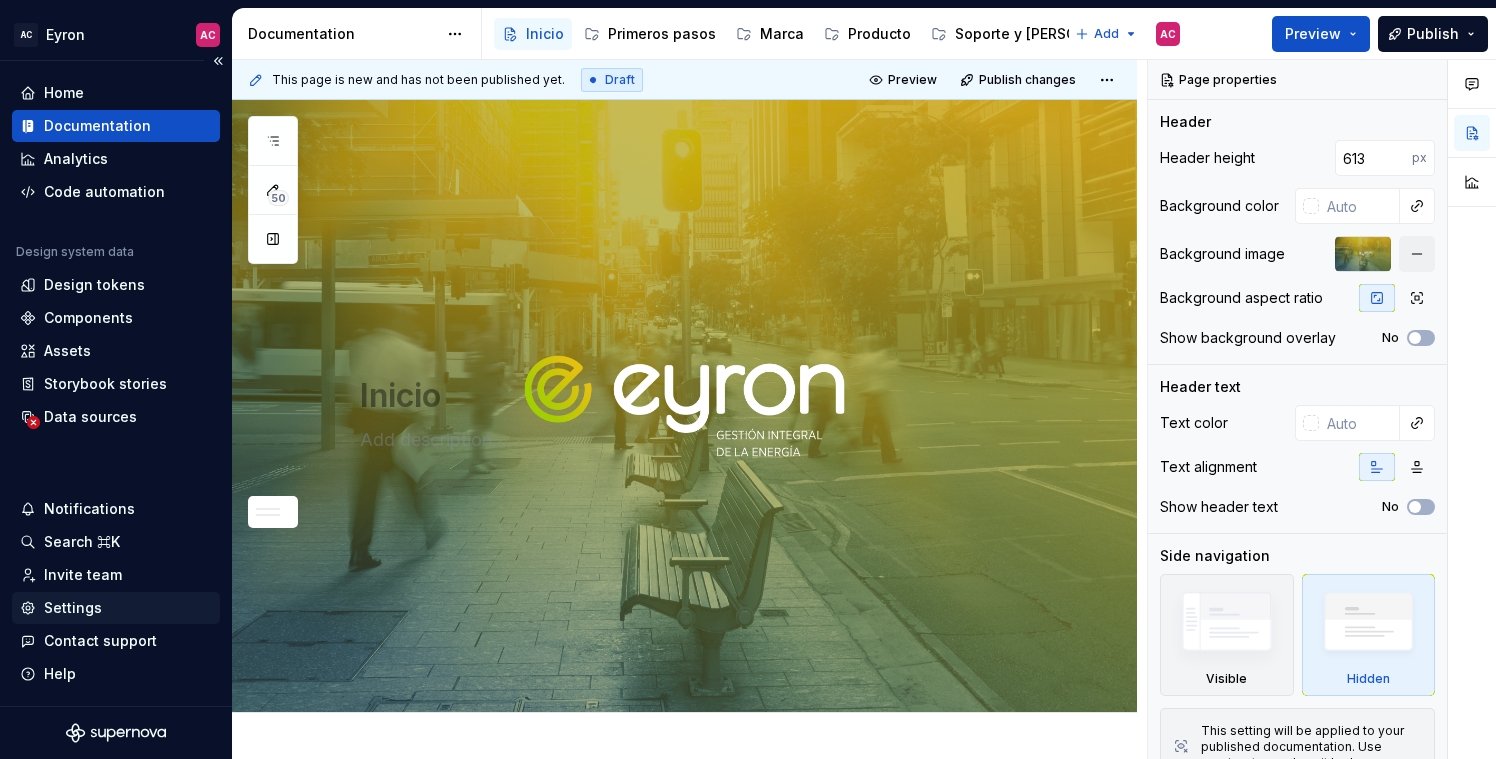 click on "Settings" at bounding box center [73, 608] 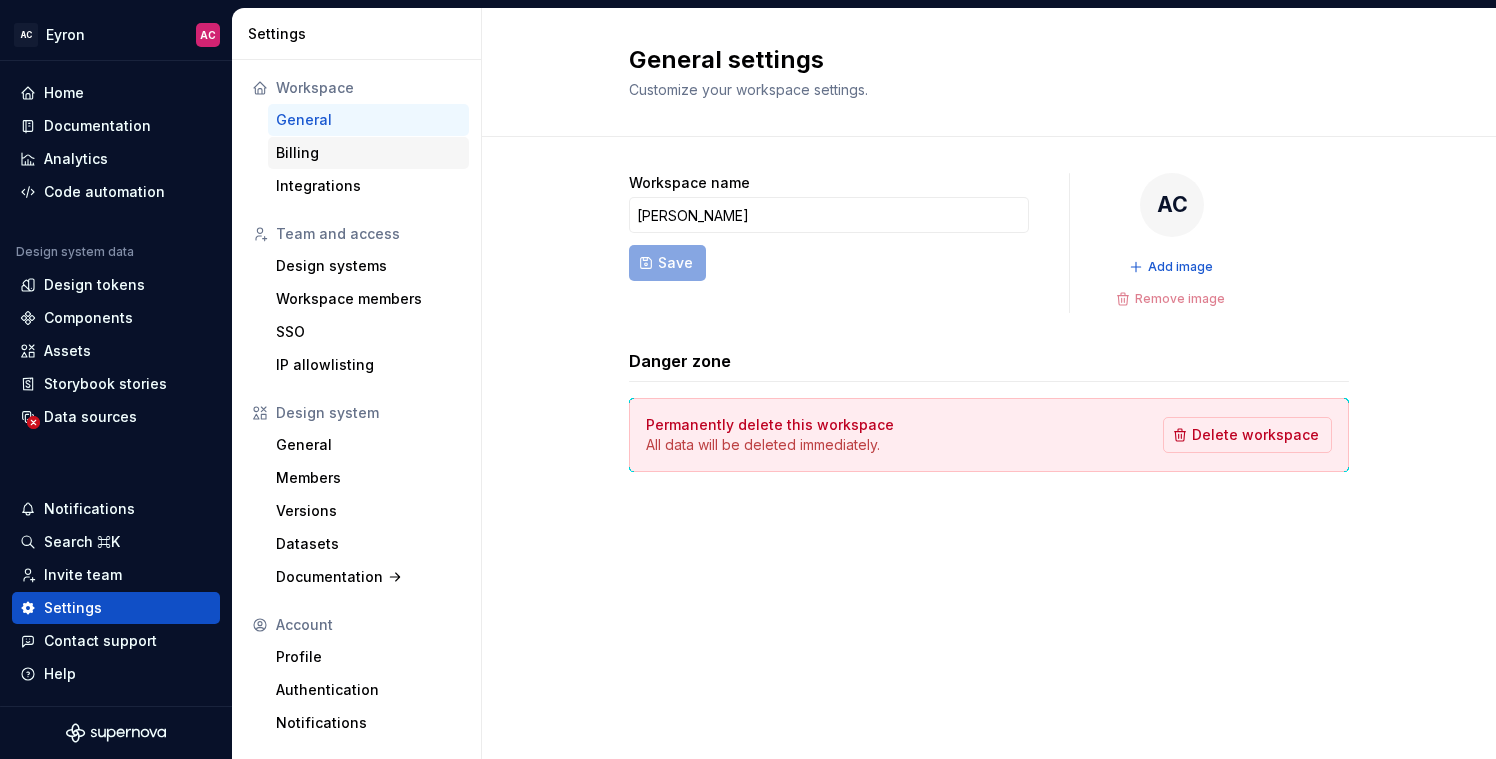 click on "Billing" at bounding box center (368, 153) 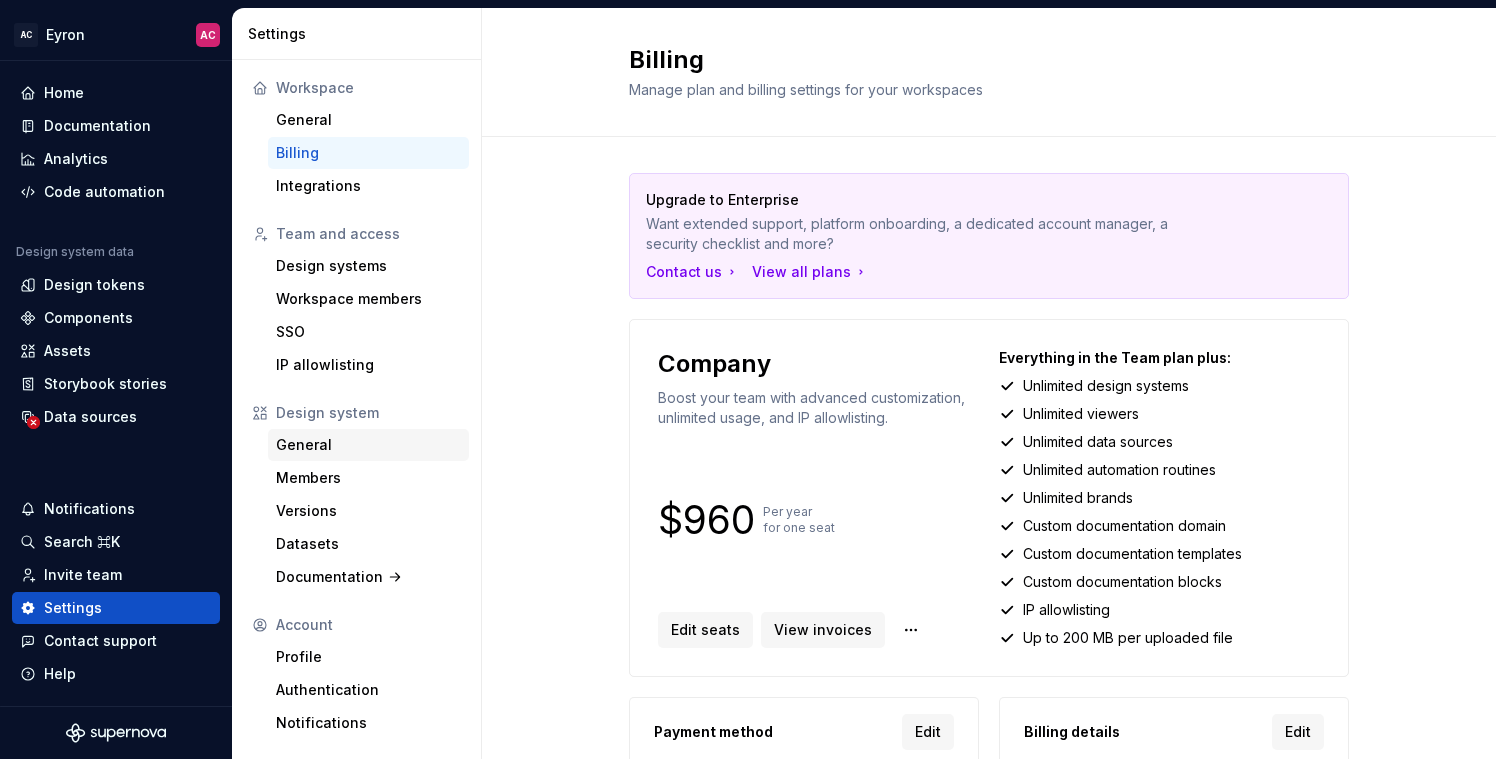 click on "General" at bounding box center [368, 445] 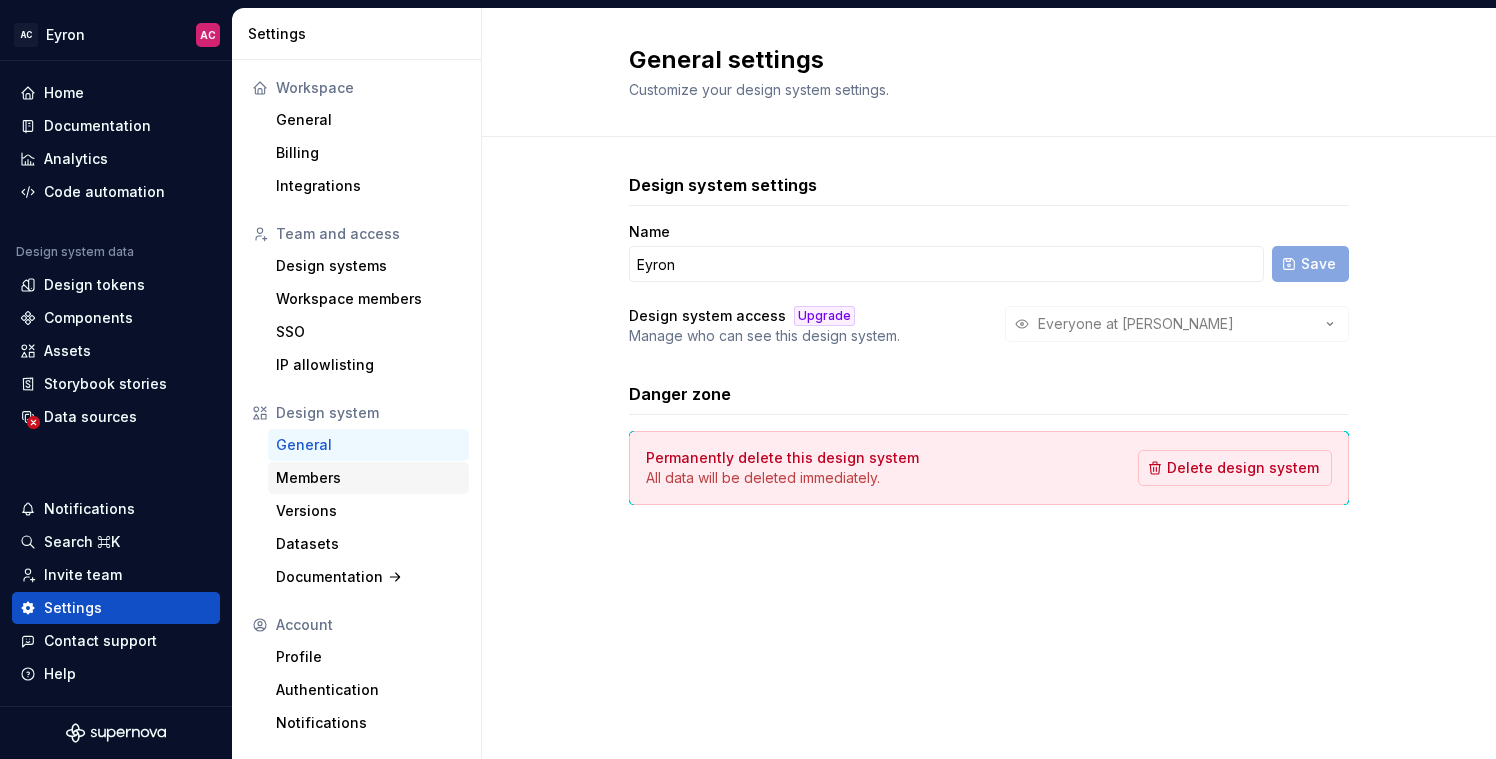 click on "Members" at bounding box center [368, 478] 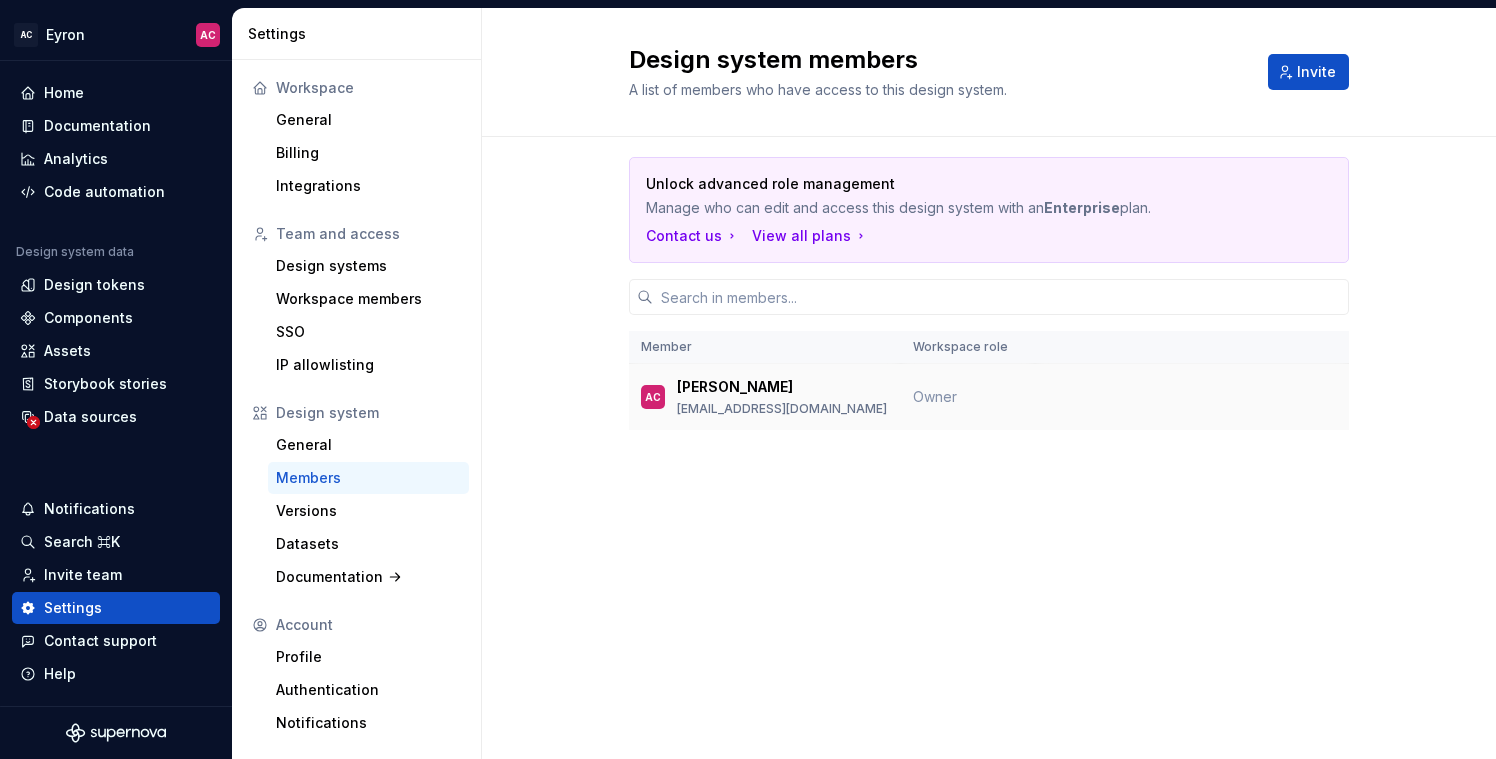 click on "AC [PERSON_NAME] [EMAIL_ADDRESS][DOMAIN_NAME]" at bounding box center (765, 397) 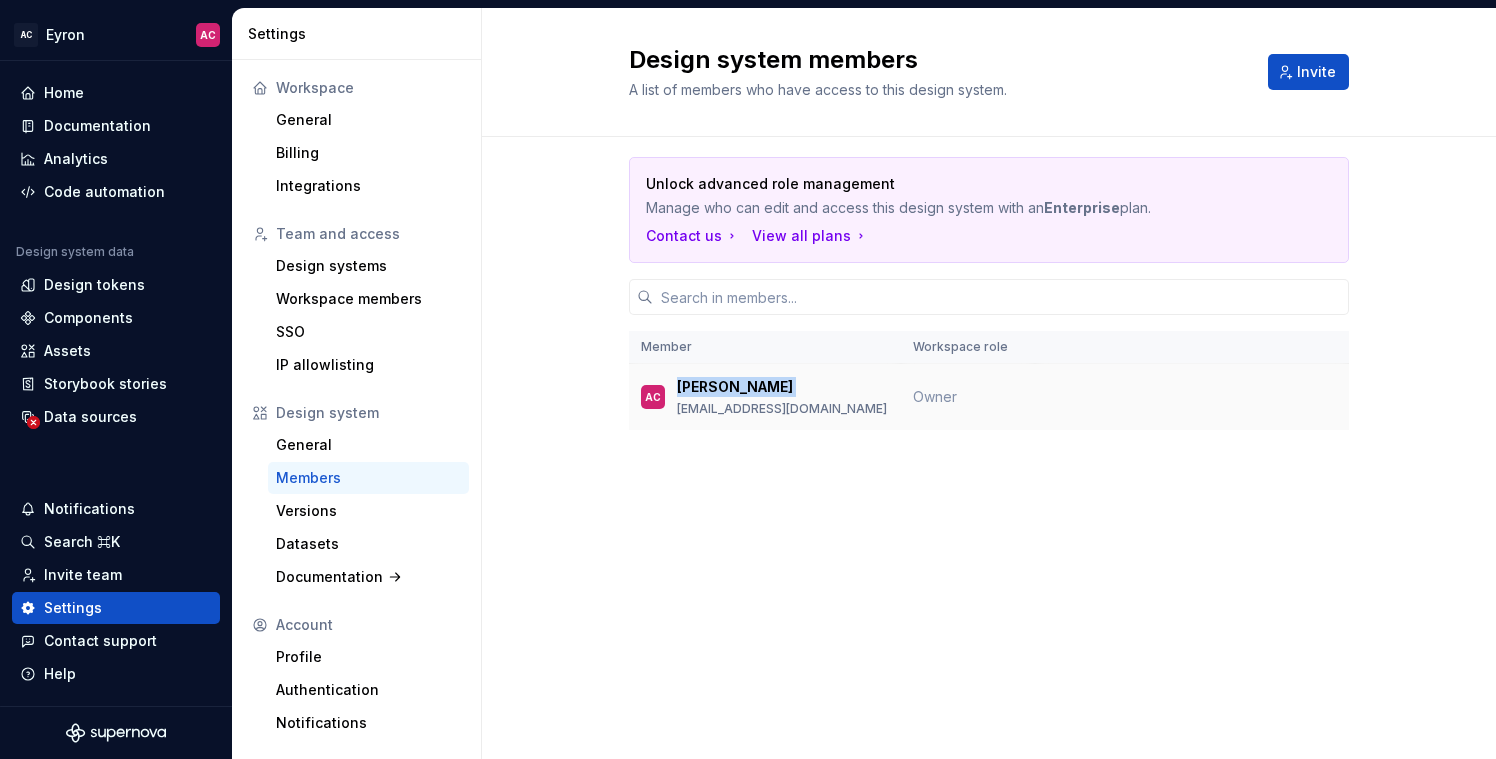 click on "AC [PERSON_NAME] [EMAIL_ADDRESS][DOMAIN_NAME]" at bounding box center (765, 397) 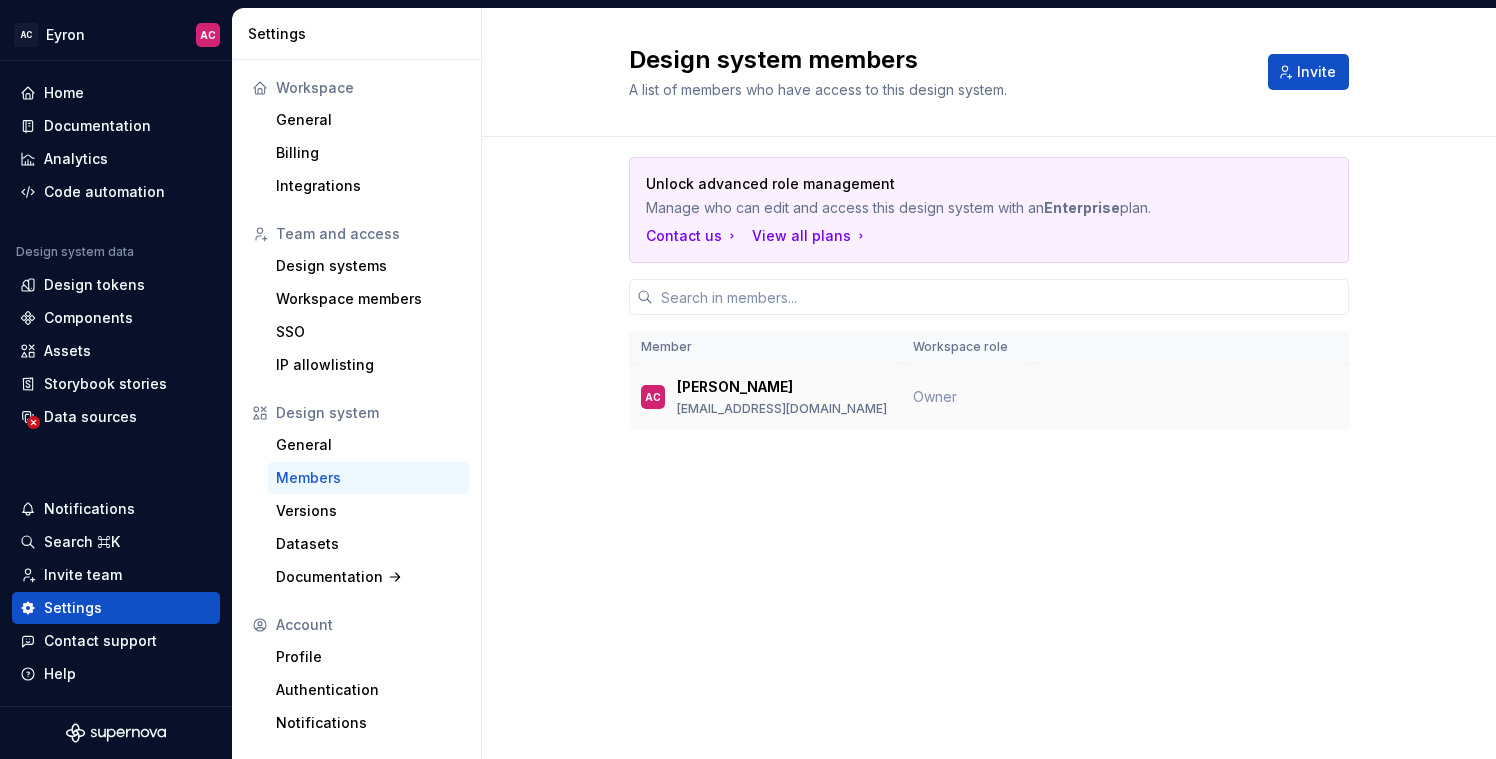 click on "AC [PERSON_NAME] [EMAIL_ADDRESS][DOMAIN_NAME]" at bounding box center (765, 397) 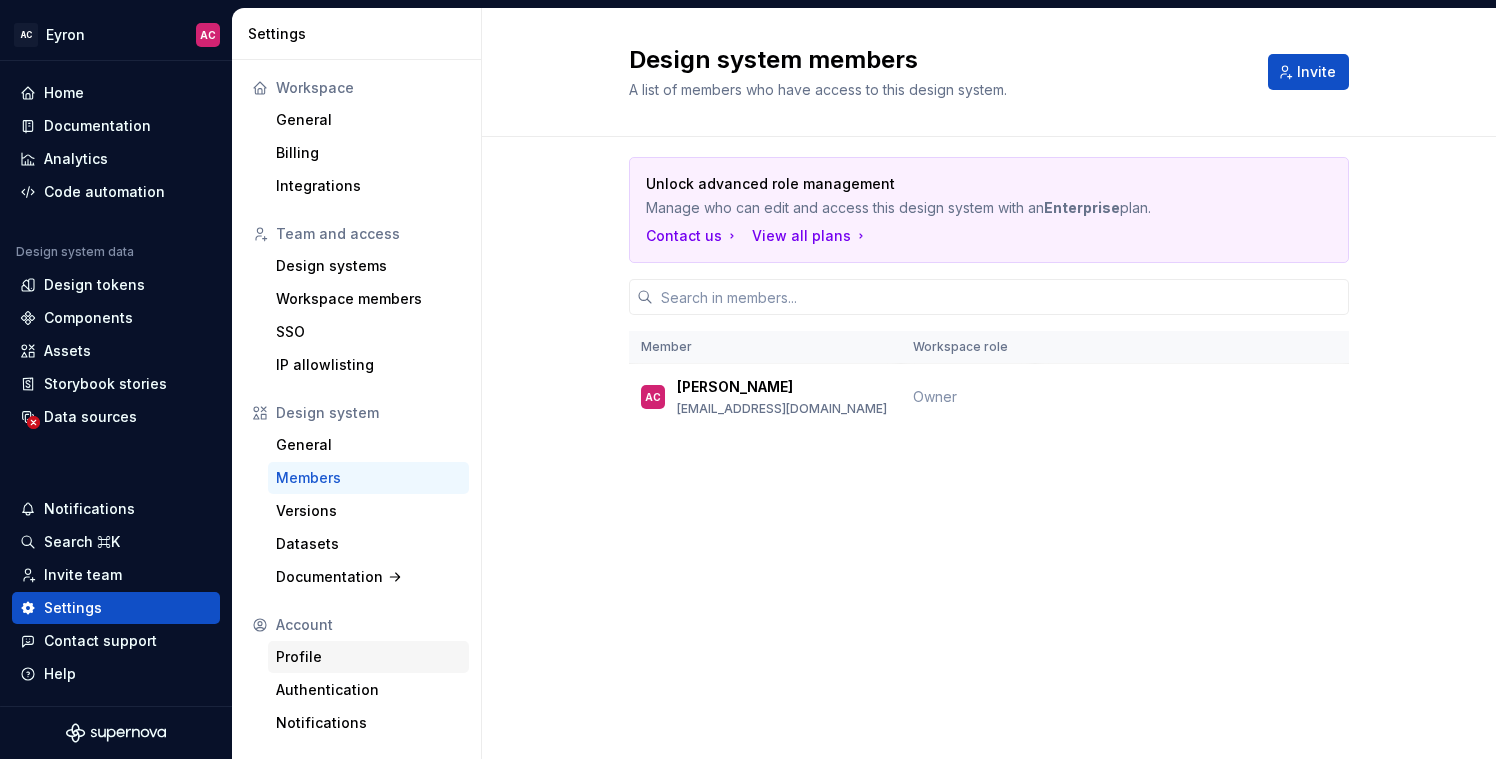 click on "Profile" at bounding box center (368, 657) 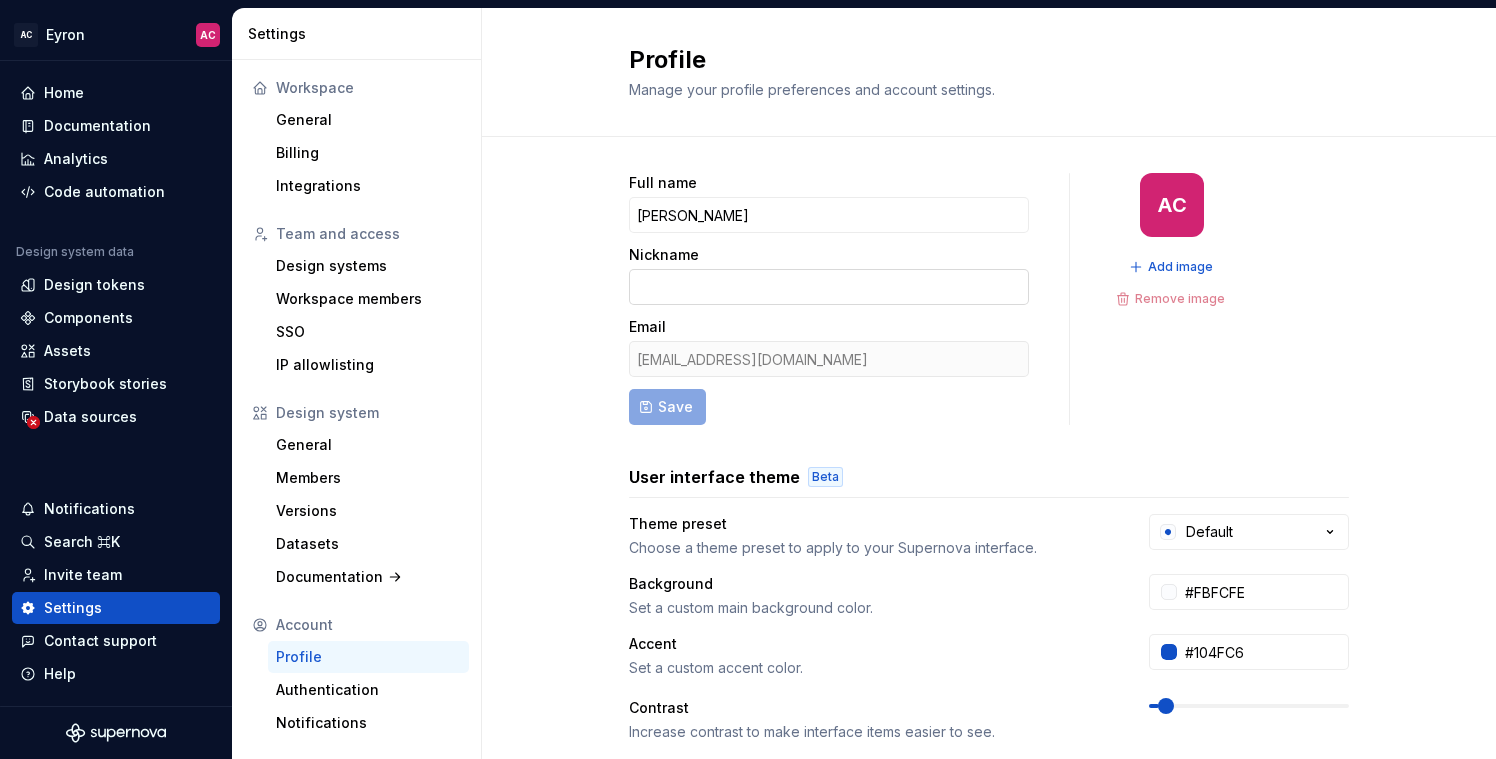 click on "Nickname" at bounding box center [829, 287] 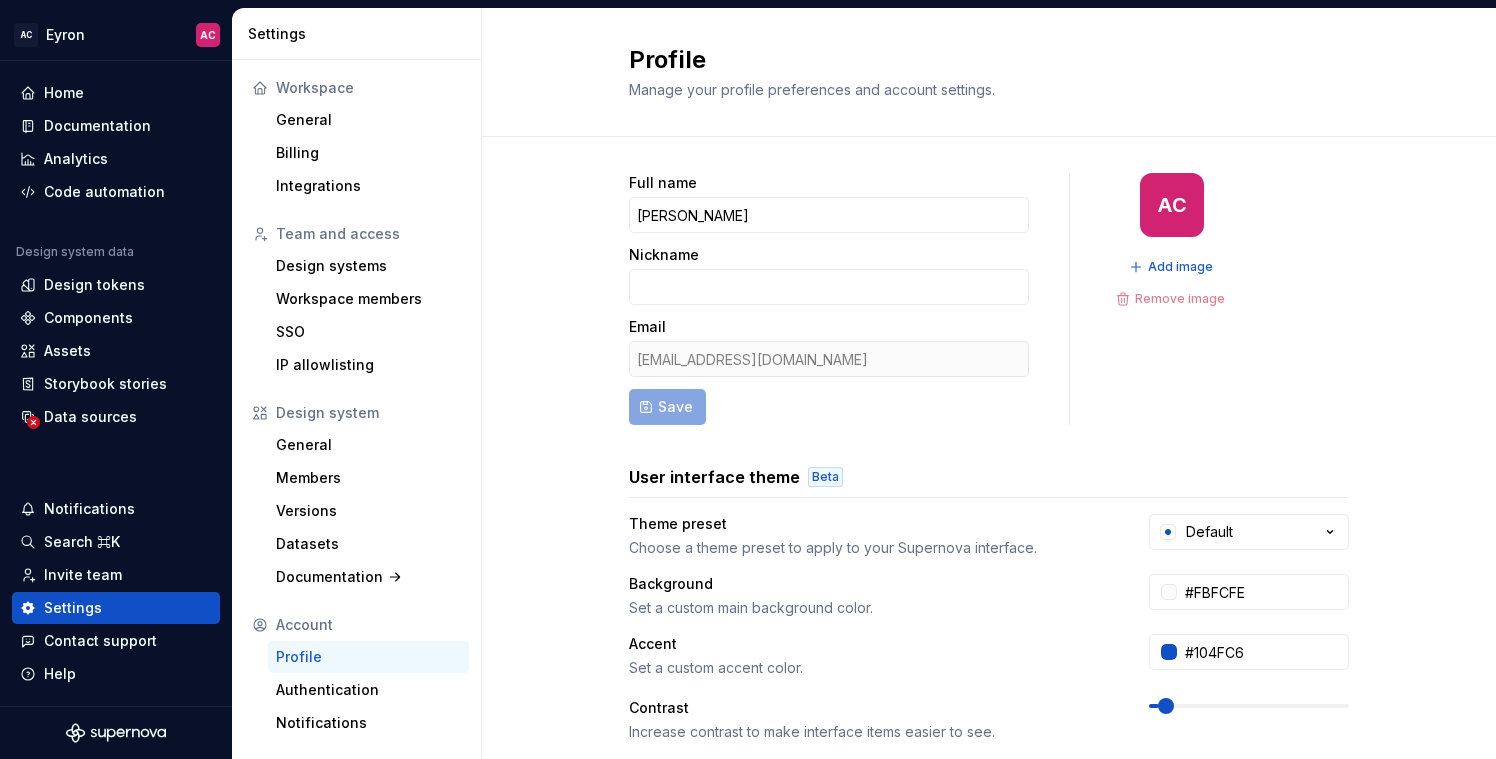 click on "[EMAIL_ADDRESS][DOMAIN_NAME]" at bounding box center [829, 359] 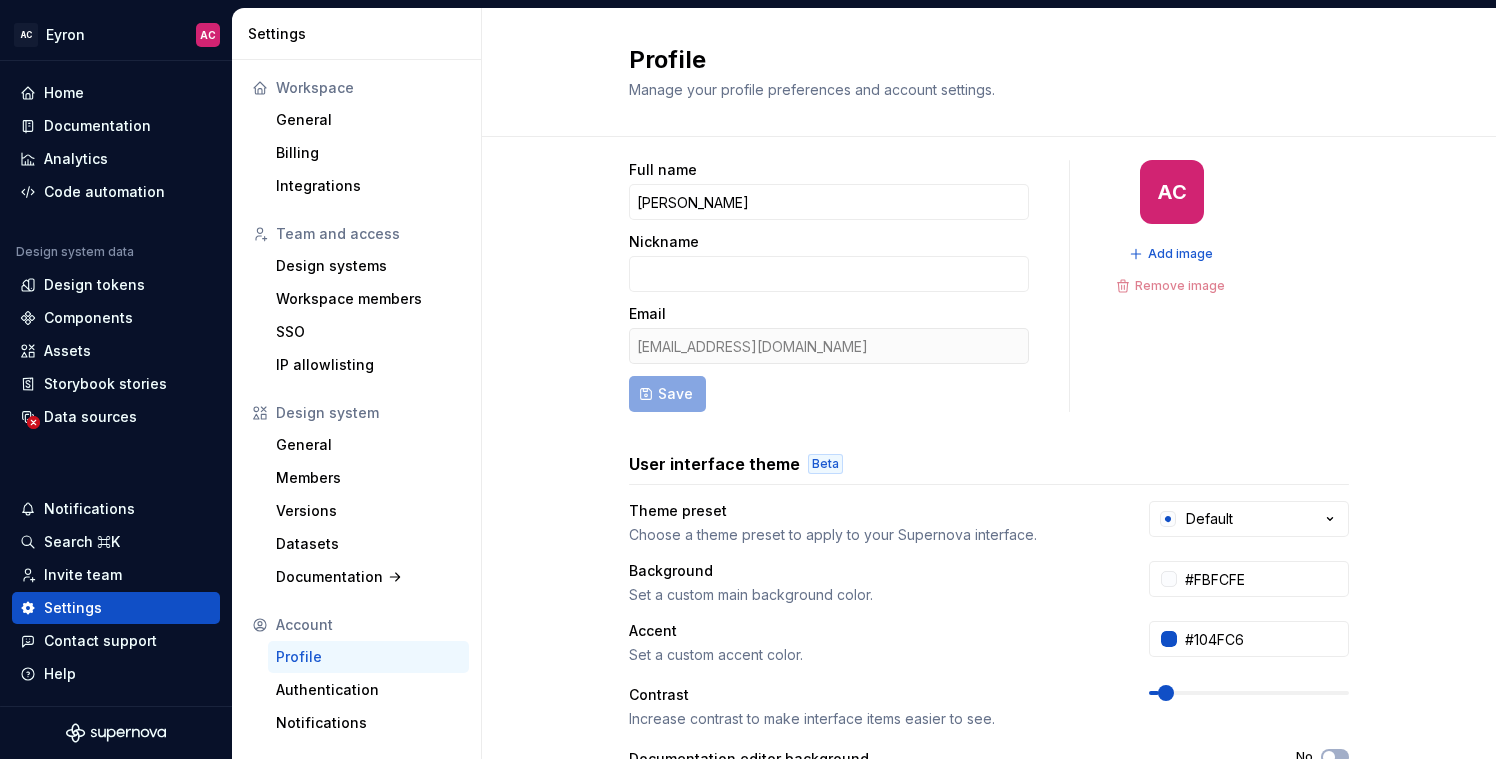 click on "Full name [PERSON_NAME] Nickname Email [EMAIL_ADDRESS][DOMAIN_NAME] Save" at bounding box center [829, 286] 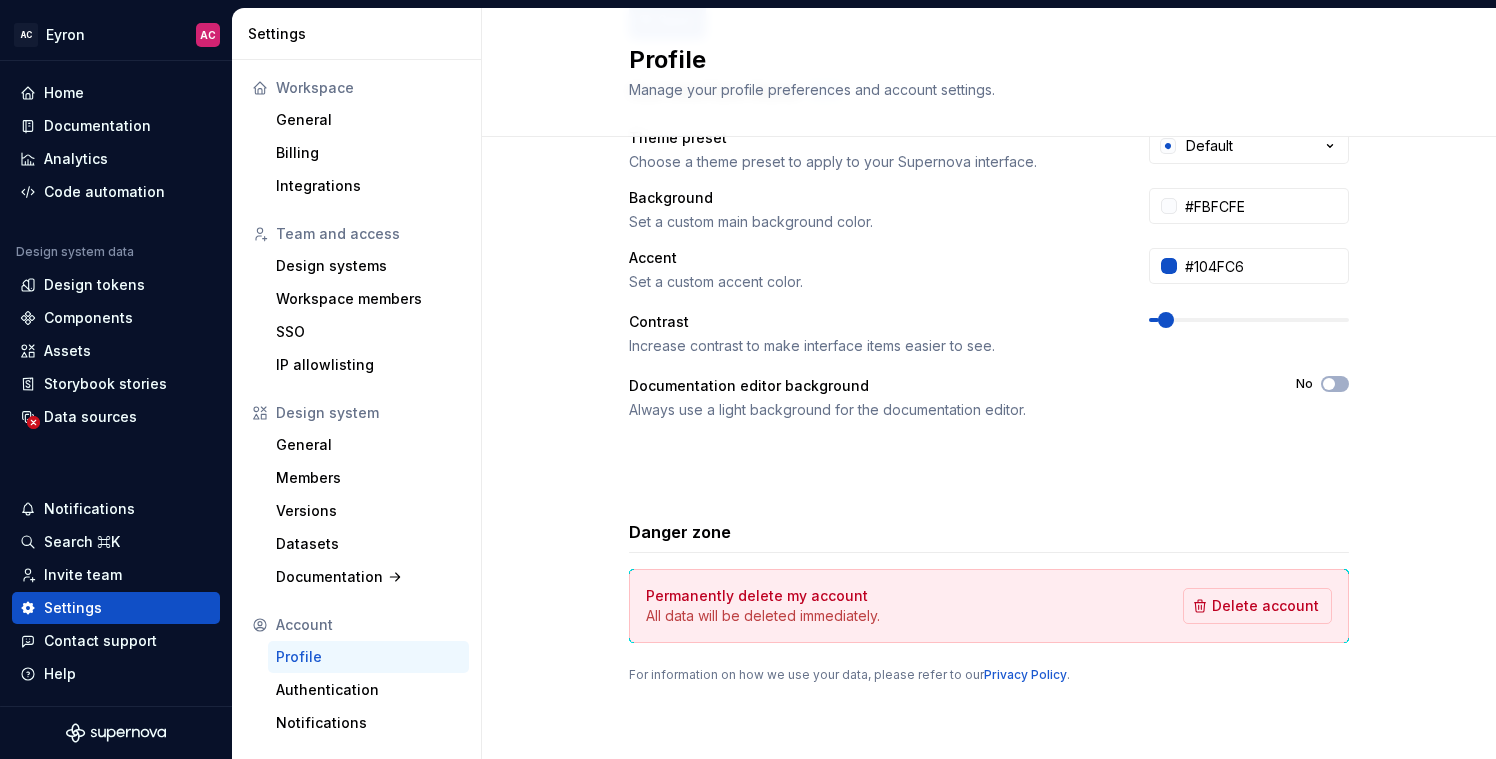 scroll, scrollTop: 386, scrollLeft: 0, axis: vertical 